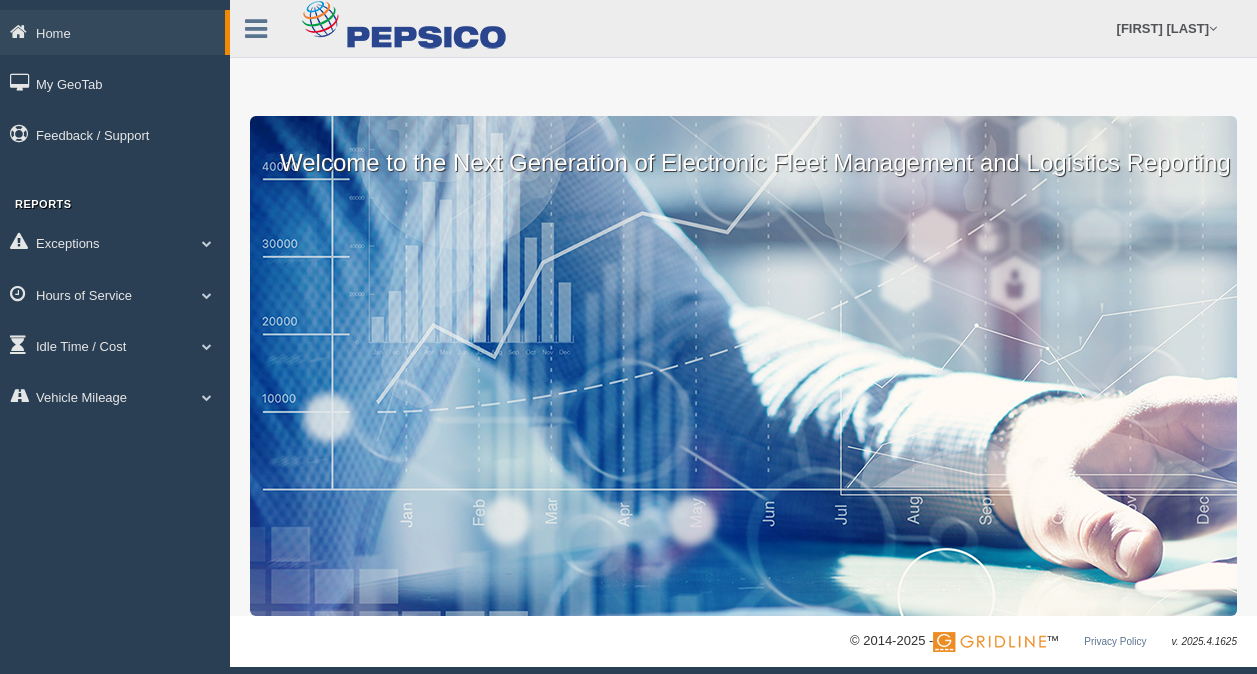 scroll, scrollTop: 0, scrollLeft: 0, axis: both 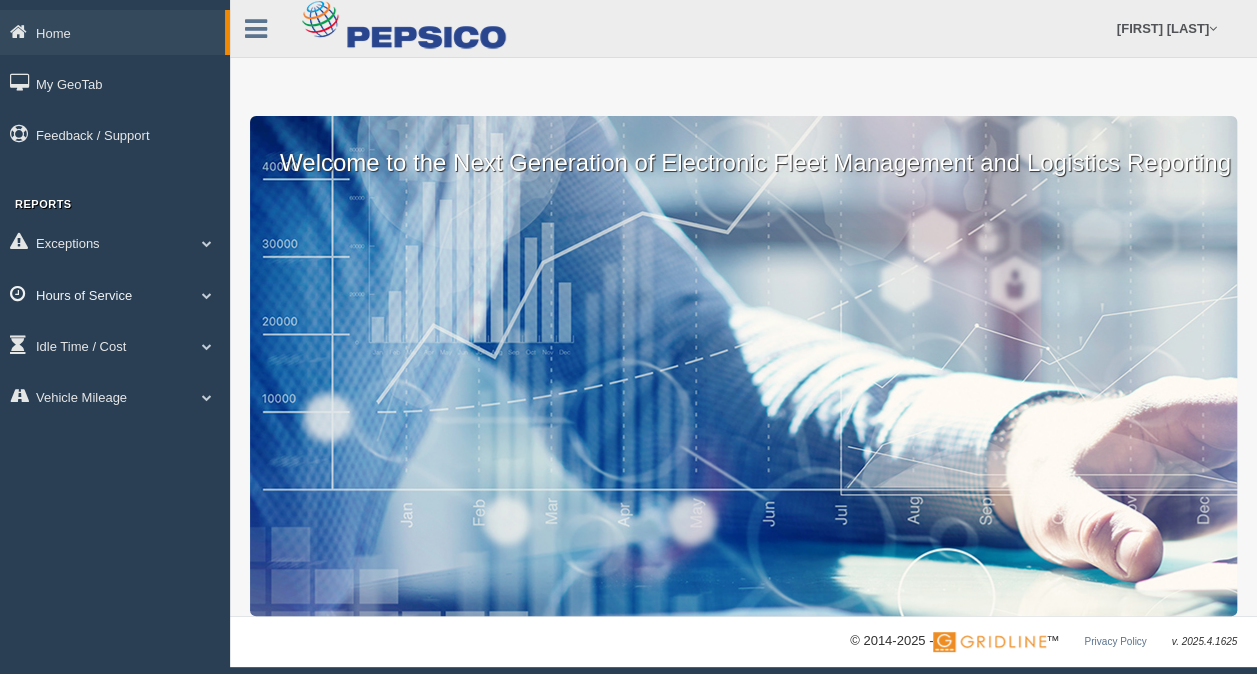click on "Hours of Service" at bounding box center (112, 32) 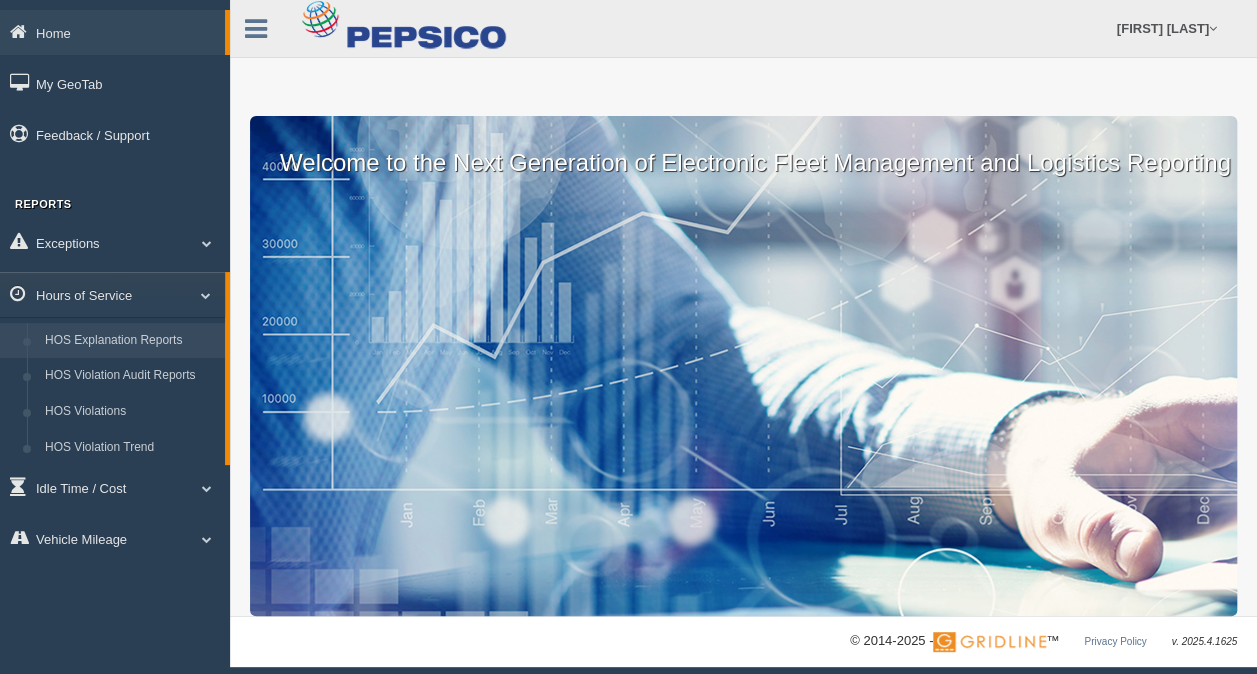 click on "HOS Explanation Reports" at bounding box center (130, 341) 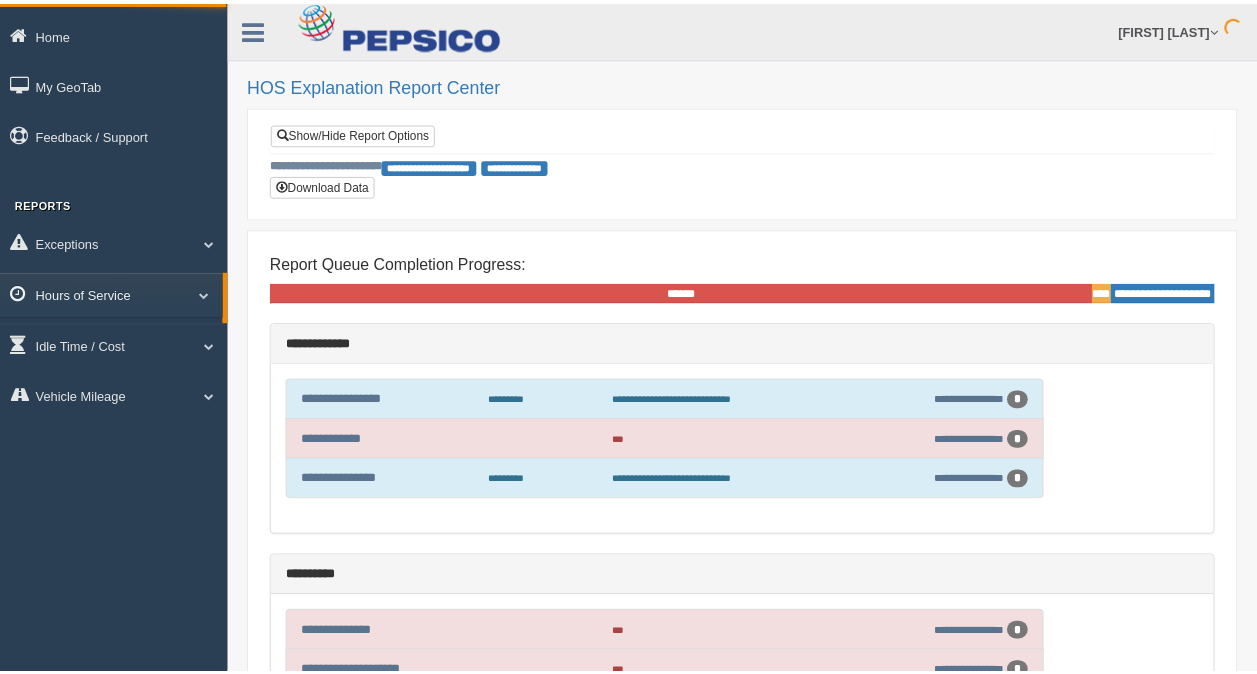 scroll, scrollTop: 0, scrollLeft: 0, axis: both 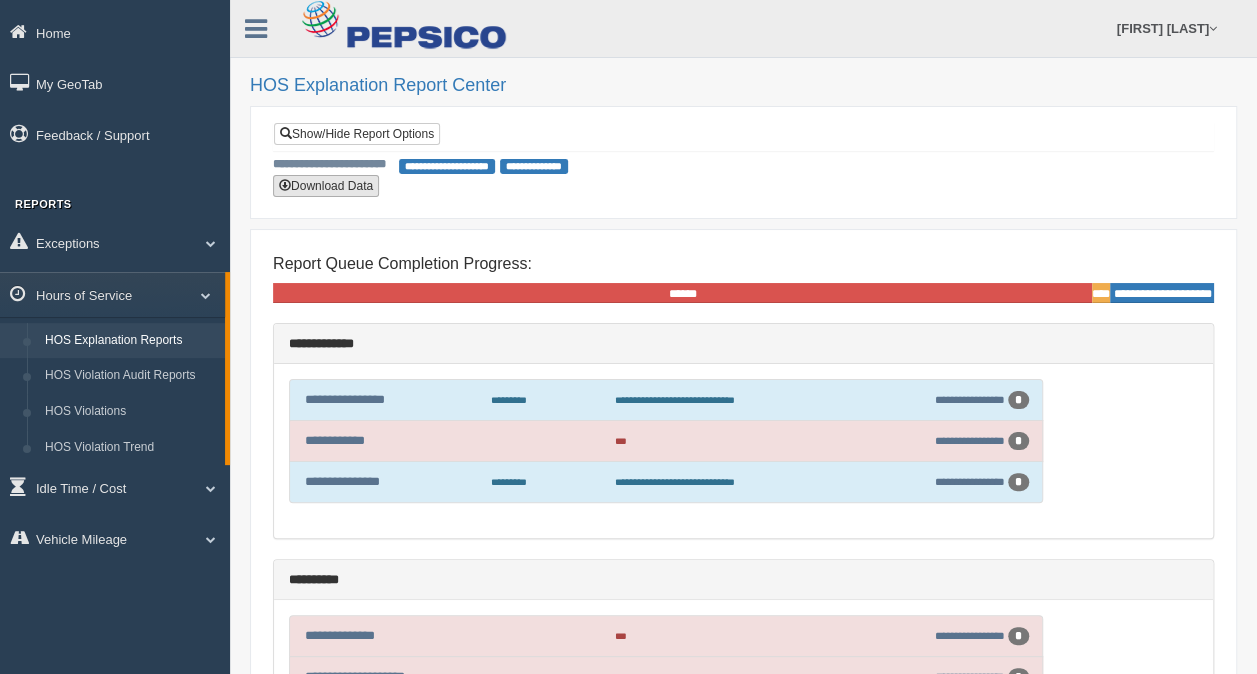 click on "Download Data" at bounding box center (326, 186) 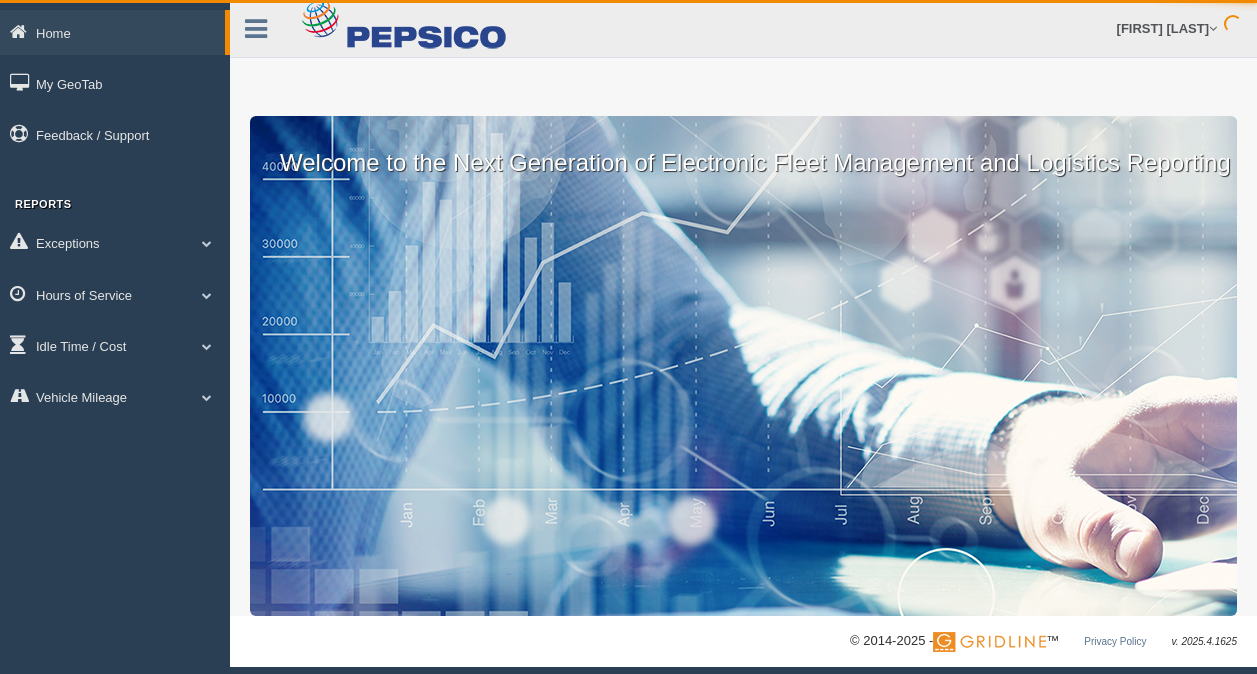 scroll, scrollTop: 0, scrollLeft: 0, axis: both 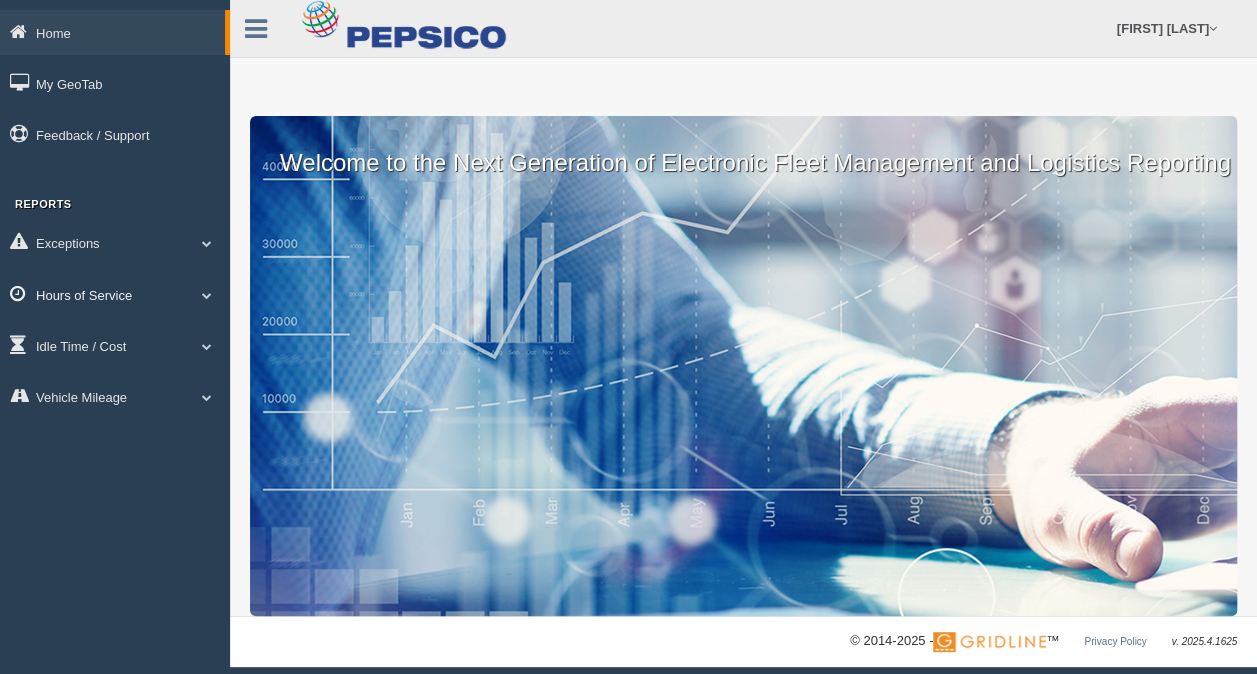 click on "Hours of Service" at bounding box center (112, 32) 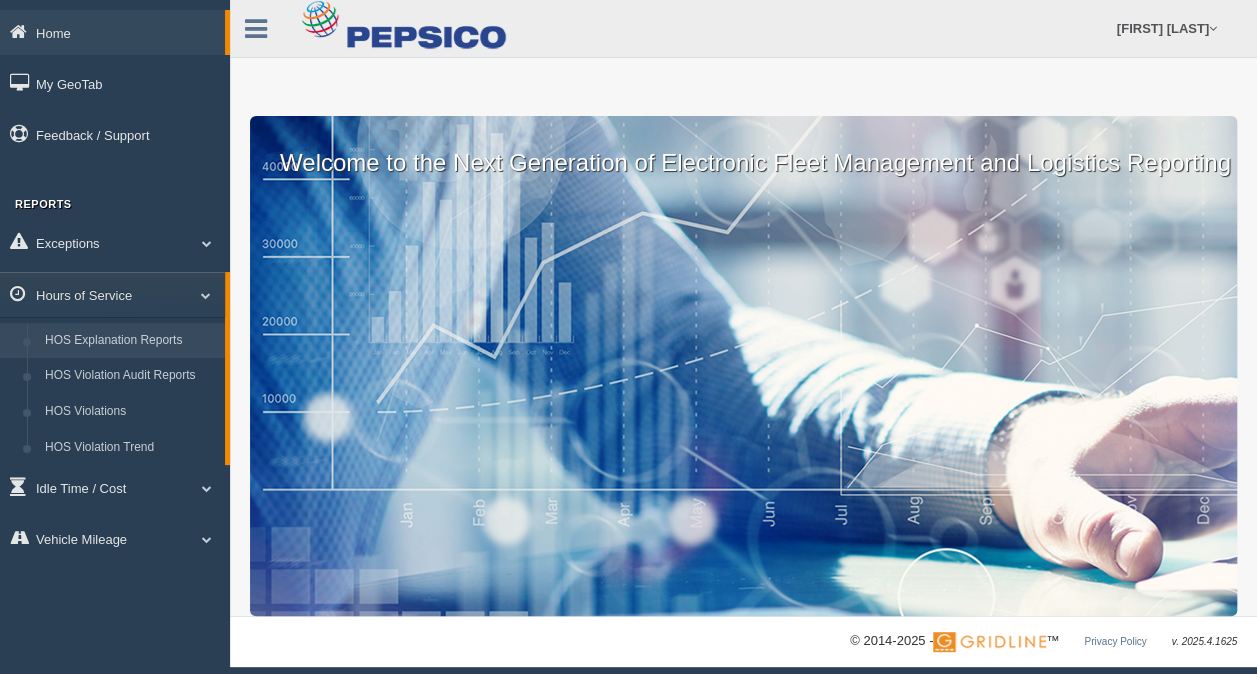 click on "HOS Explanation Reports" at bounding box center [130, 341] 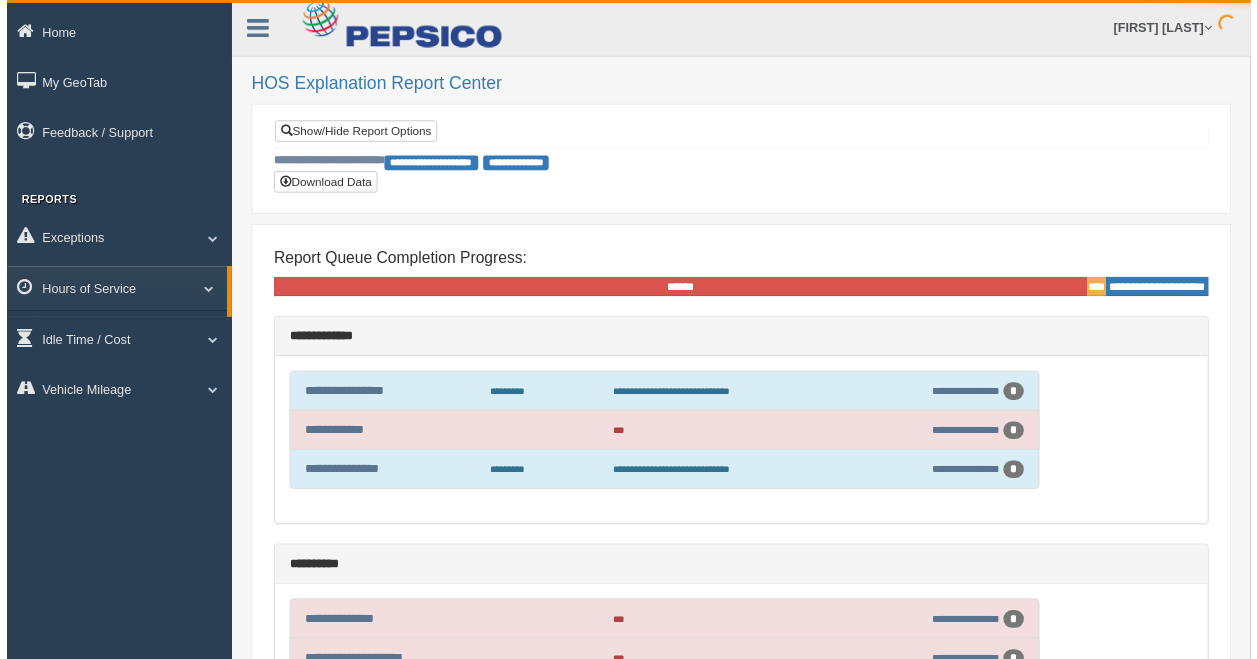 scroll, scrollTop: 0, scrollLeft: 0, axis: both 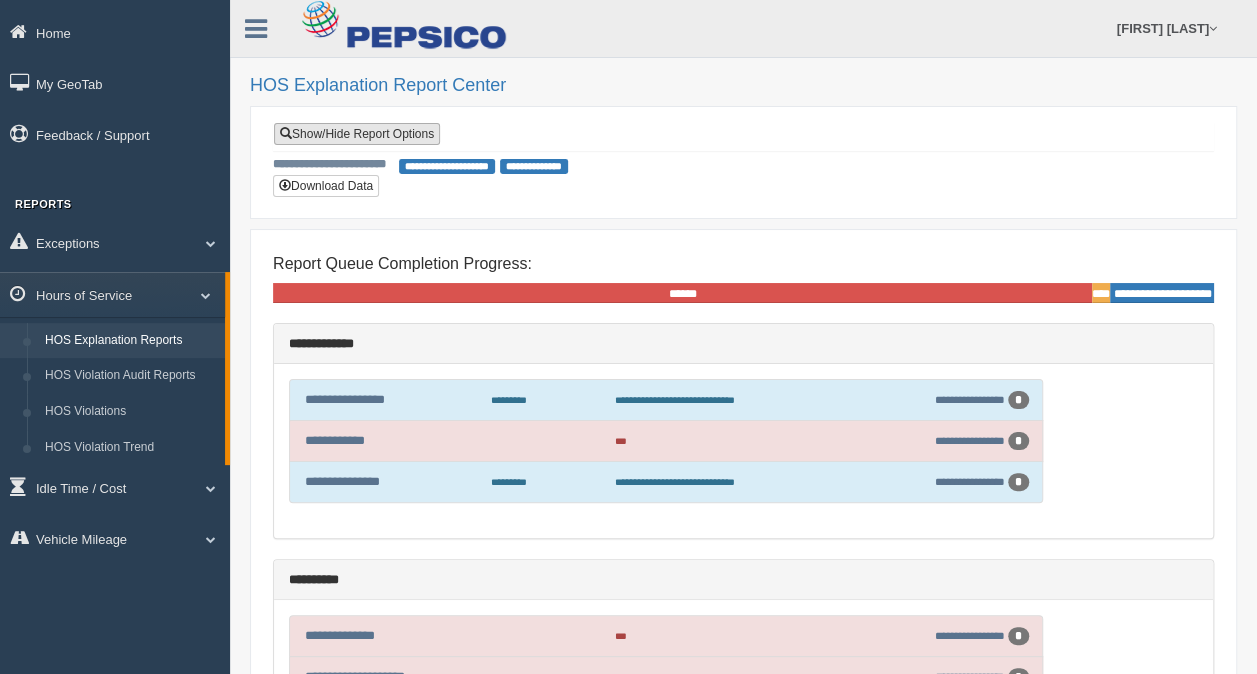 click on "Show/Hide Report Options" at bounding box center (357, 134) 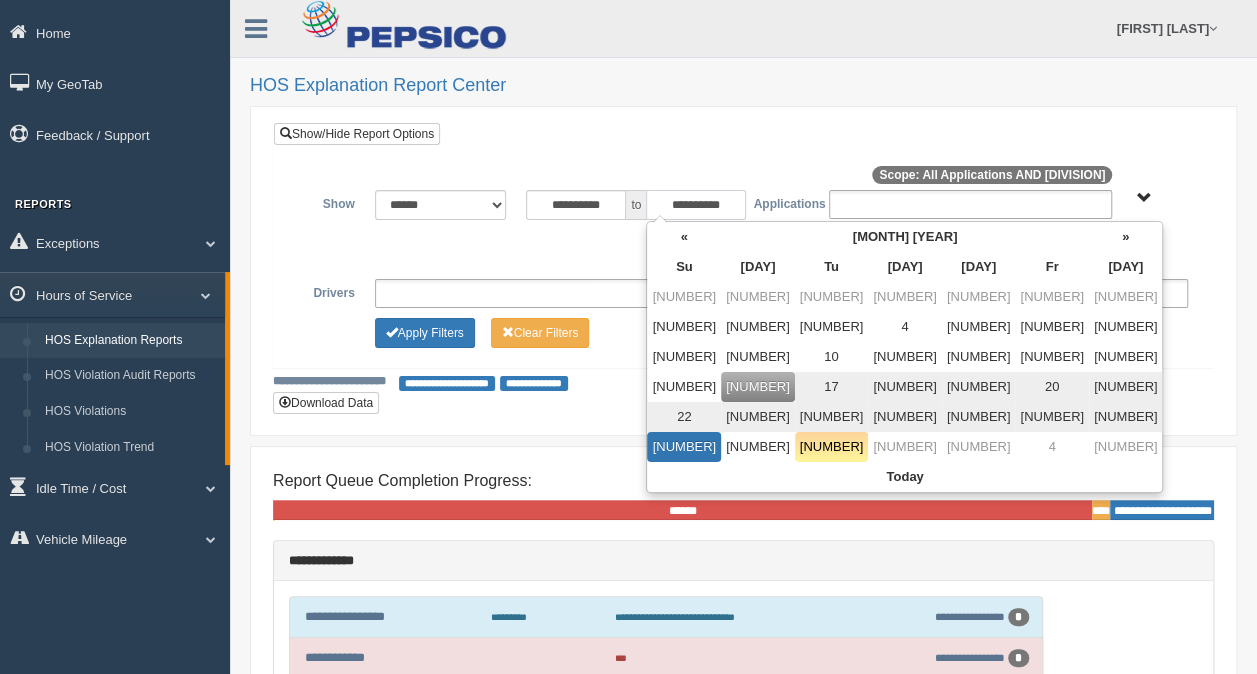 click on "**********" at bounding box center (696, 205) 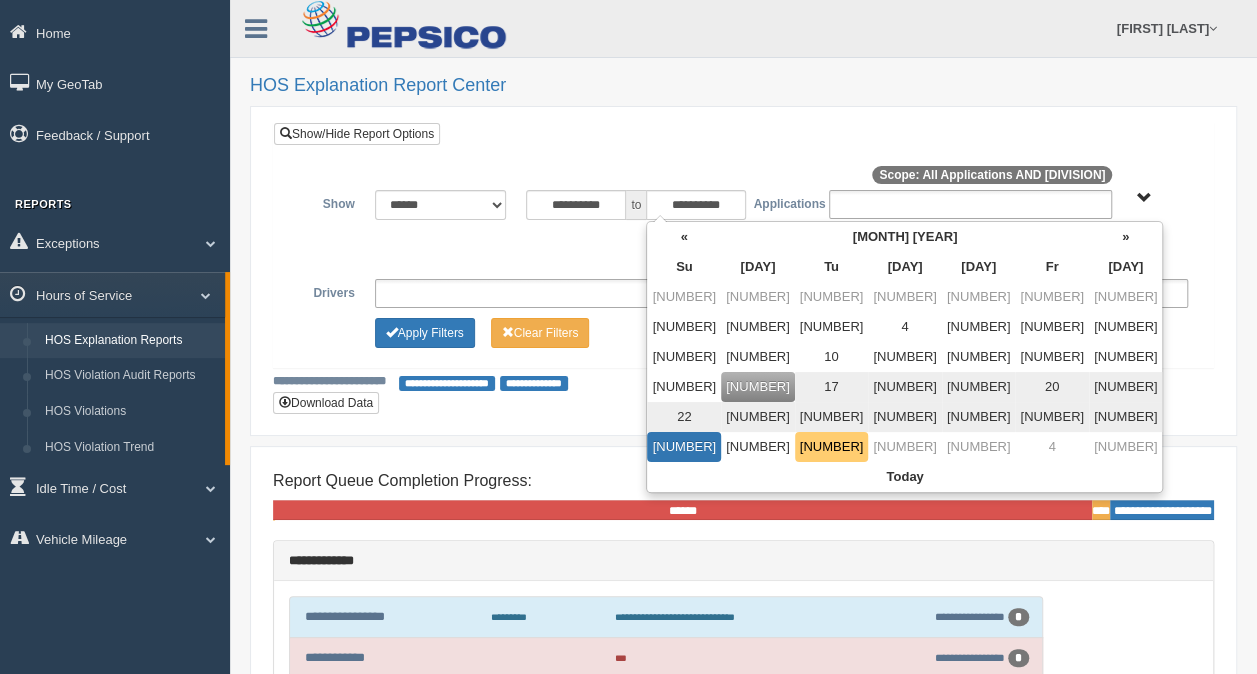 click on "[NUMBER]" at bounding box center [832, 447] 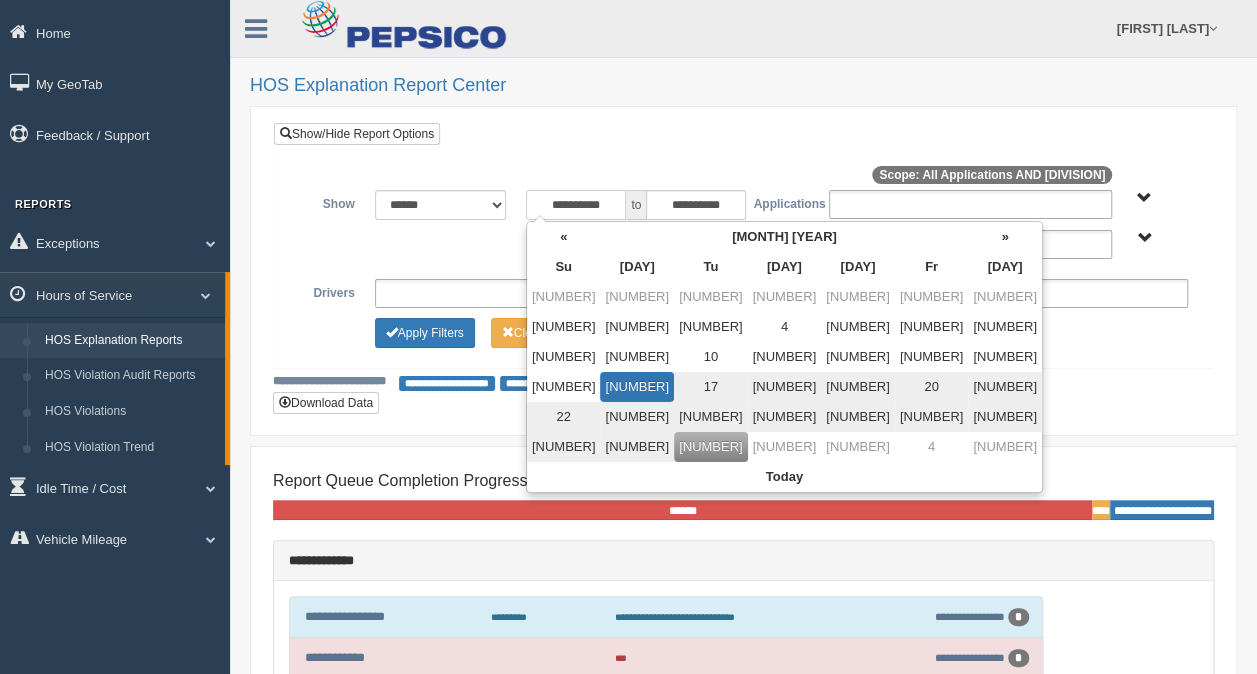 click on "**********" at bounding box center [576, 205] 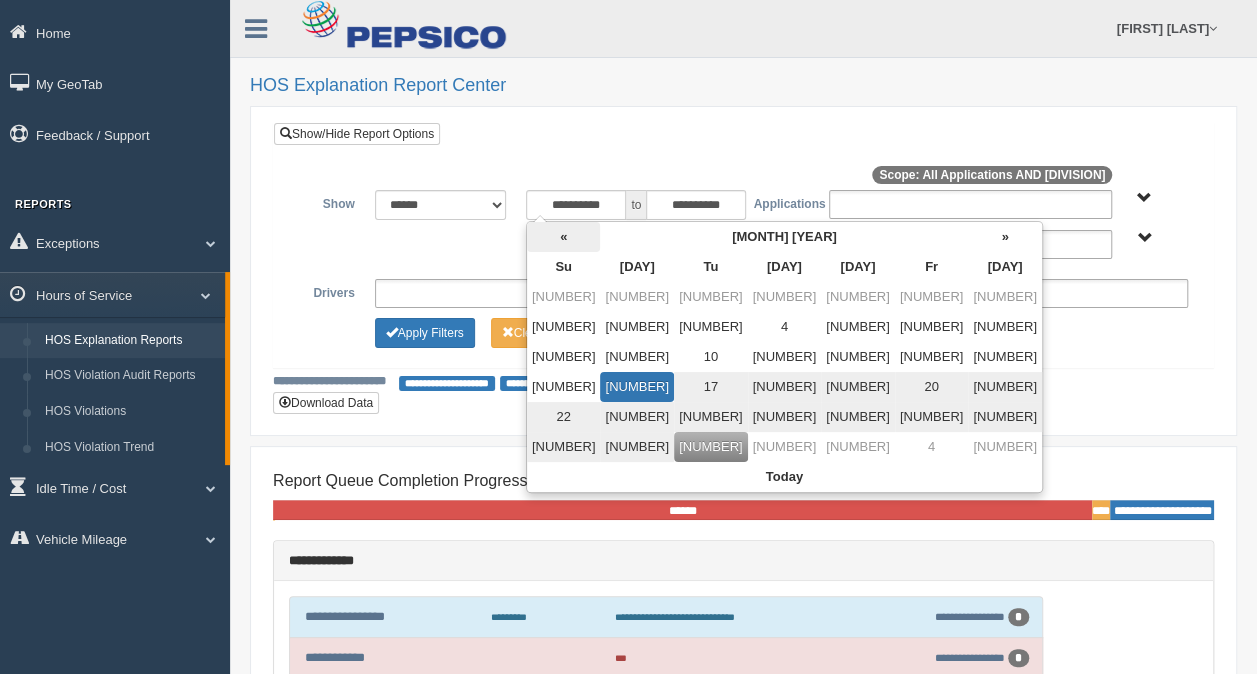 click on "«" at bounding box center [564, 237] 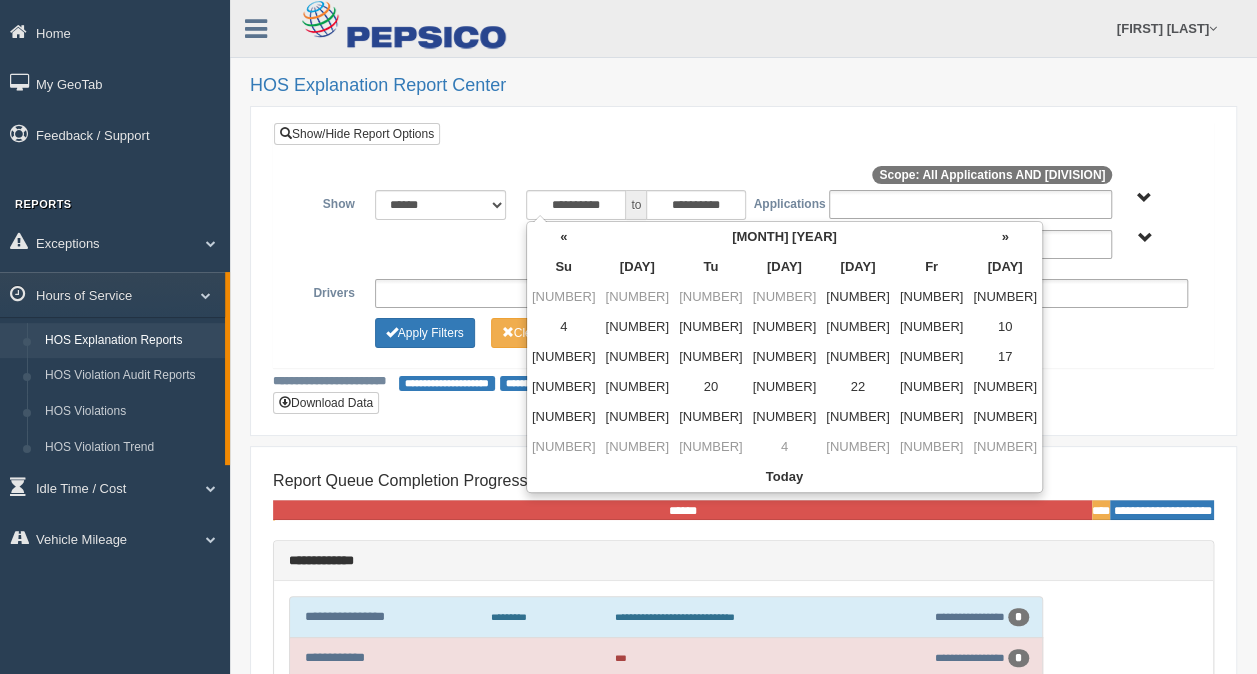 click on "«" at bounding box center [564, 237] 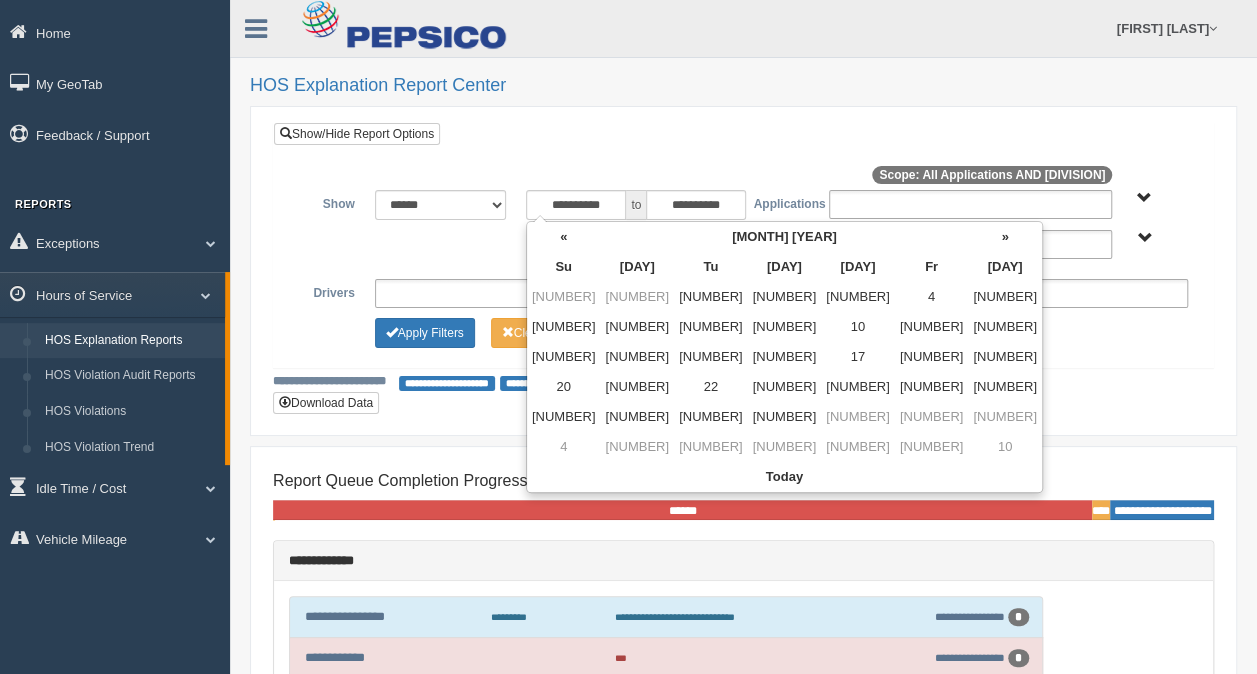 click on "«" at bounding box center [564, 237] 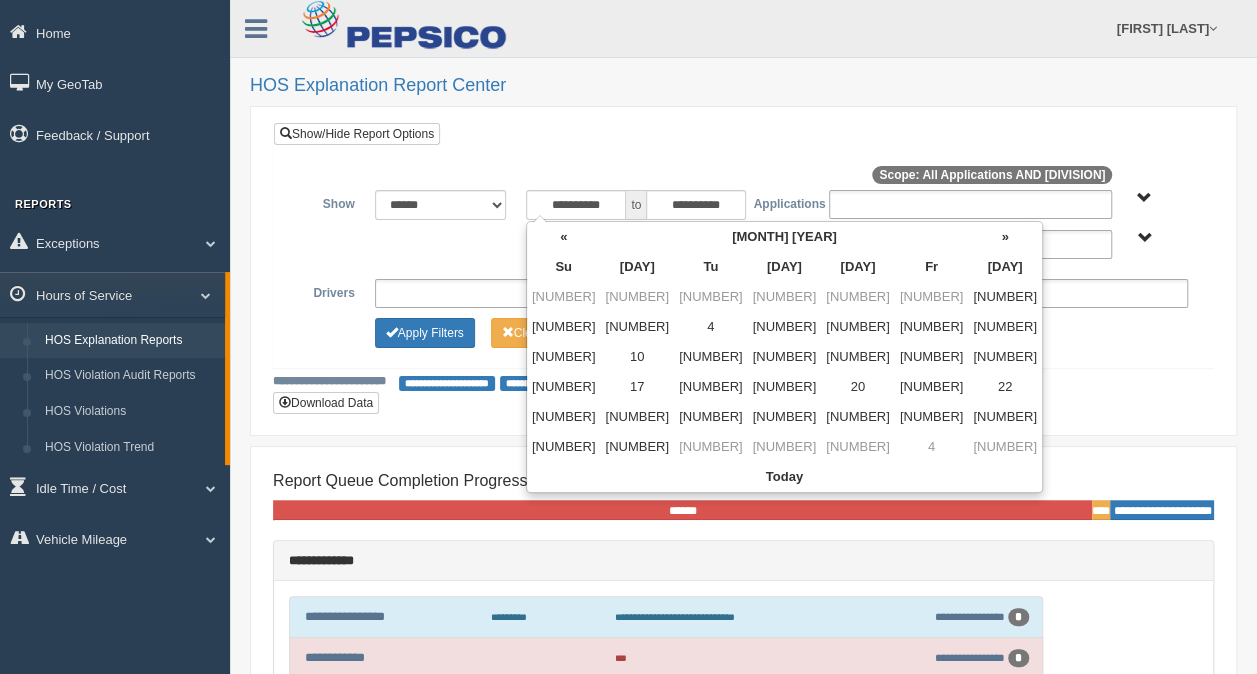 click on "«" at bounding box center [564, 237] 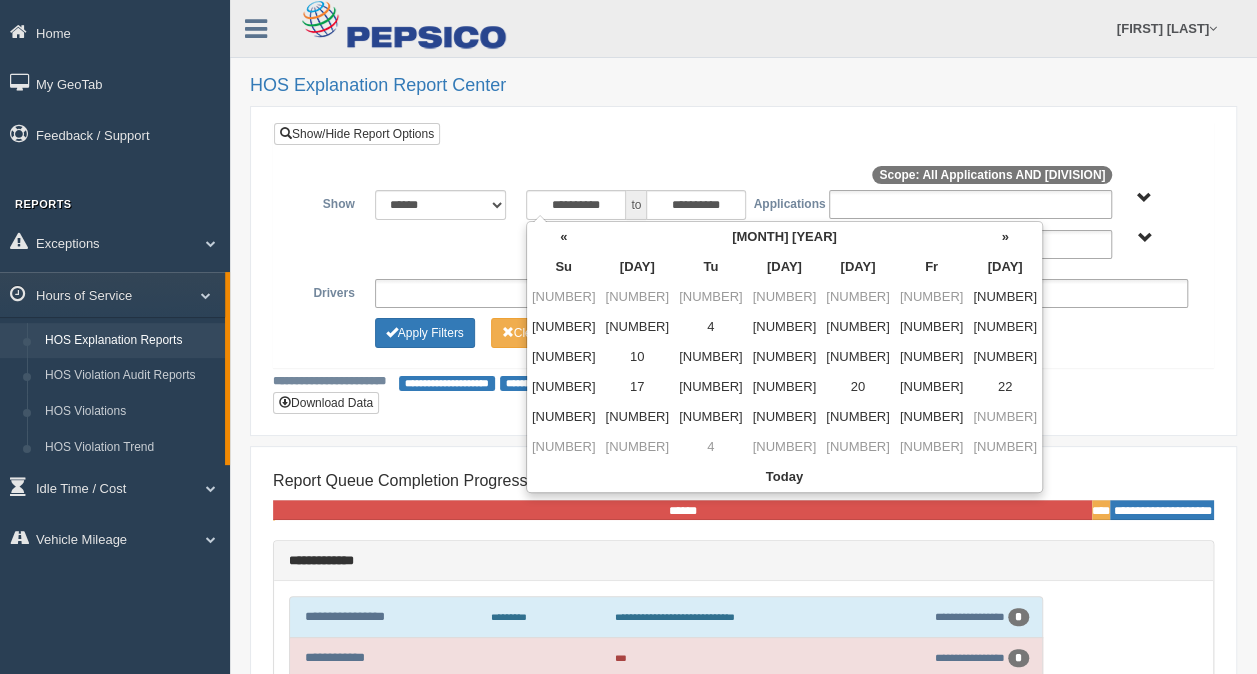 click on "«" at bounding box center (564, 237) 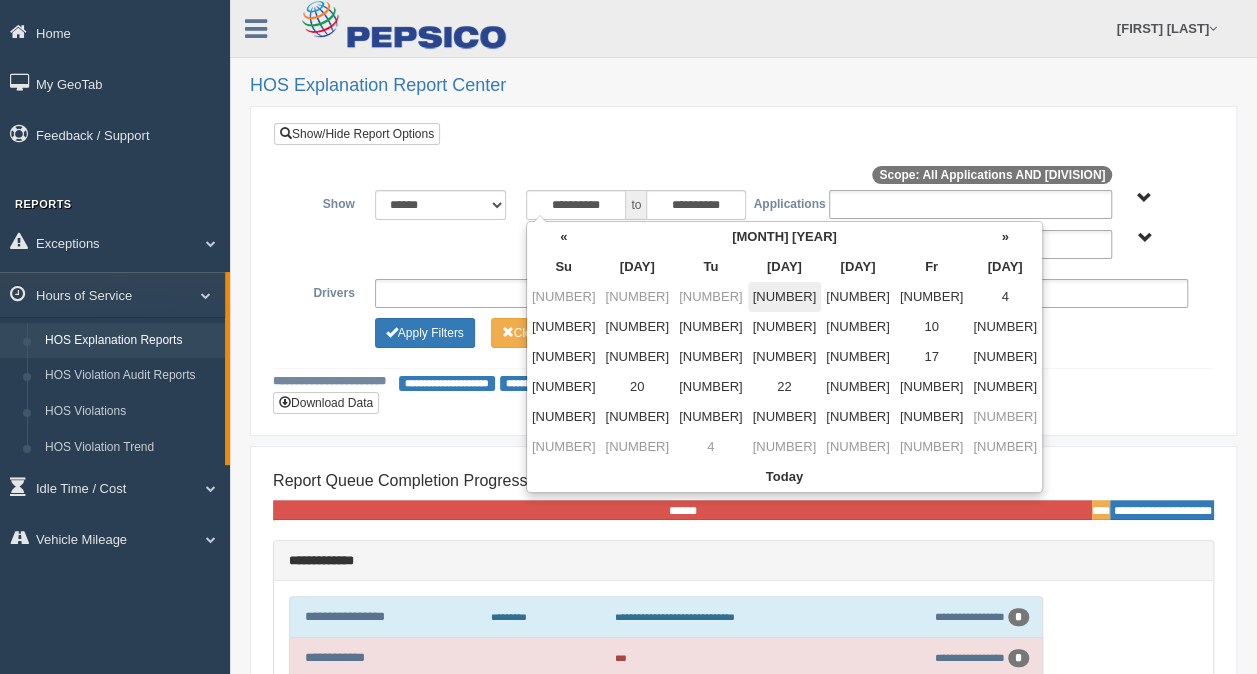 click on "[NUMBER]" at bounding box center [785, 297] 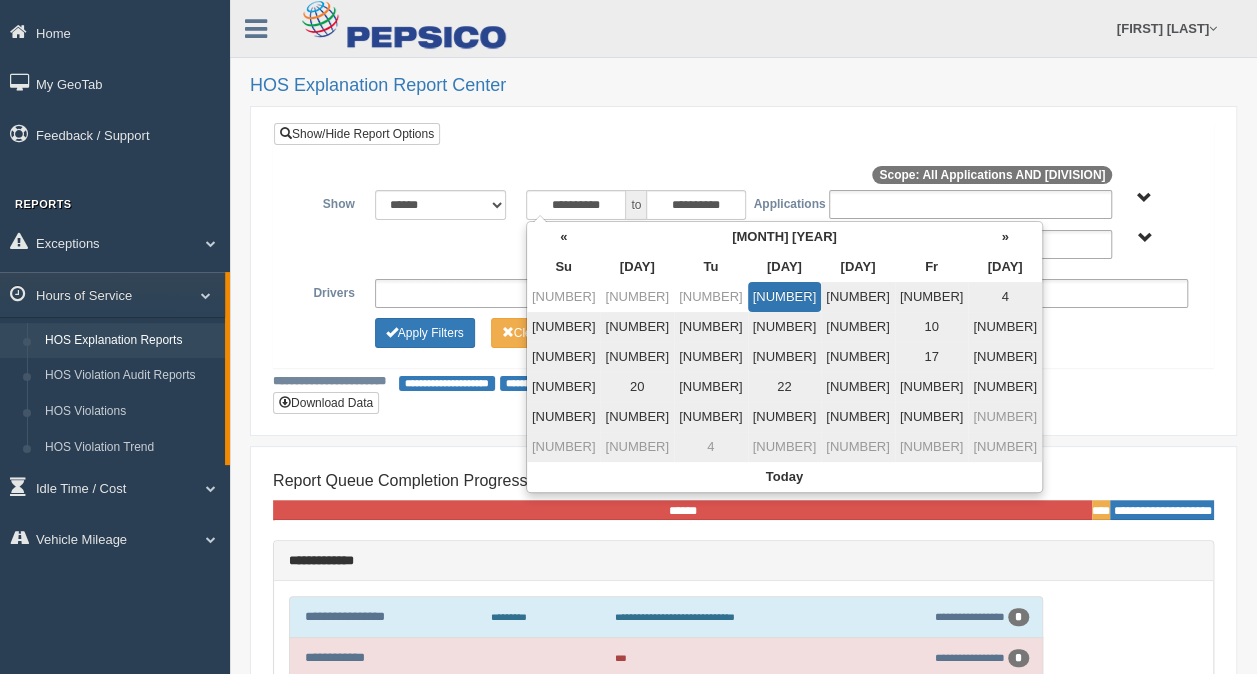 click on "[DIVISION]" at bounding box center [1144, 238] 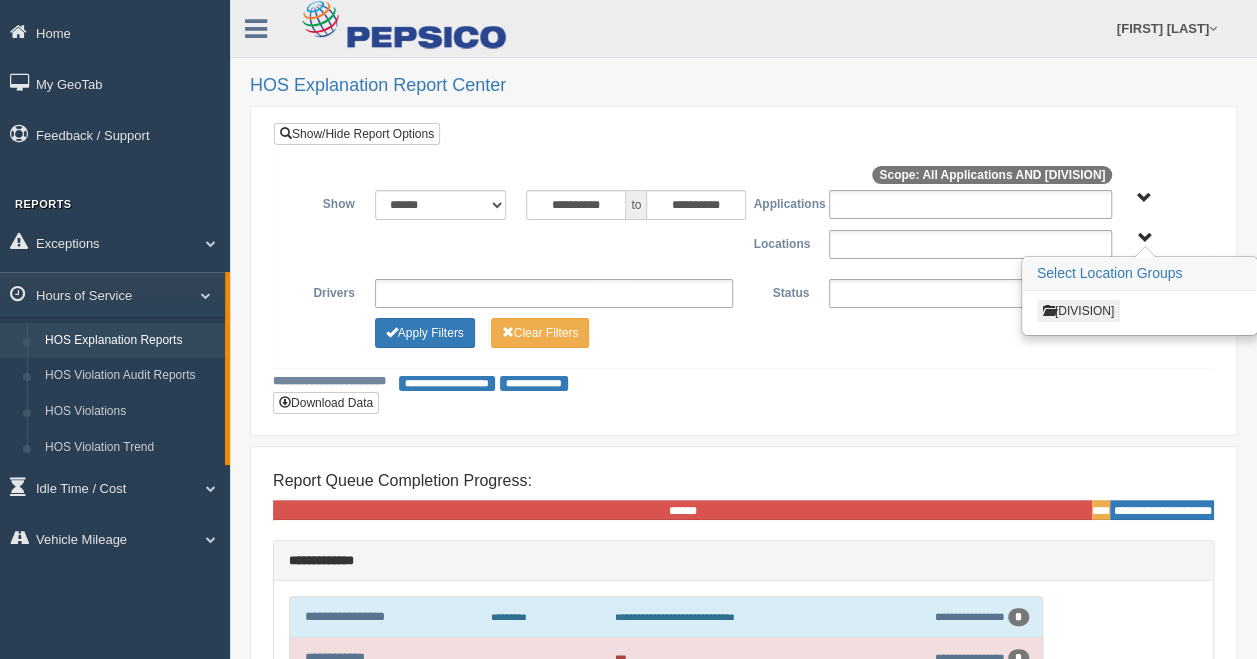 click on "[DIVISION]" at bounding box center [1078, 311] 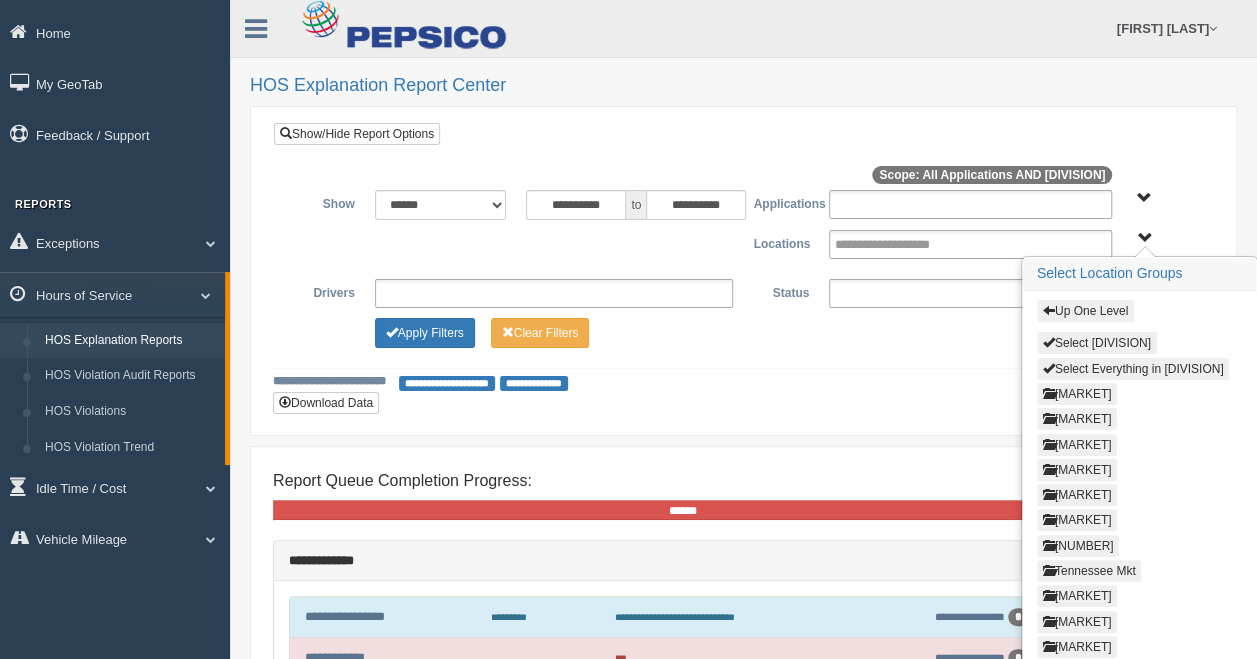 click on "[MARKET]" at bounding box center (1077, 445) 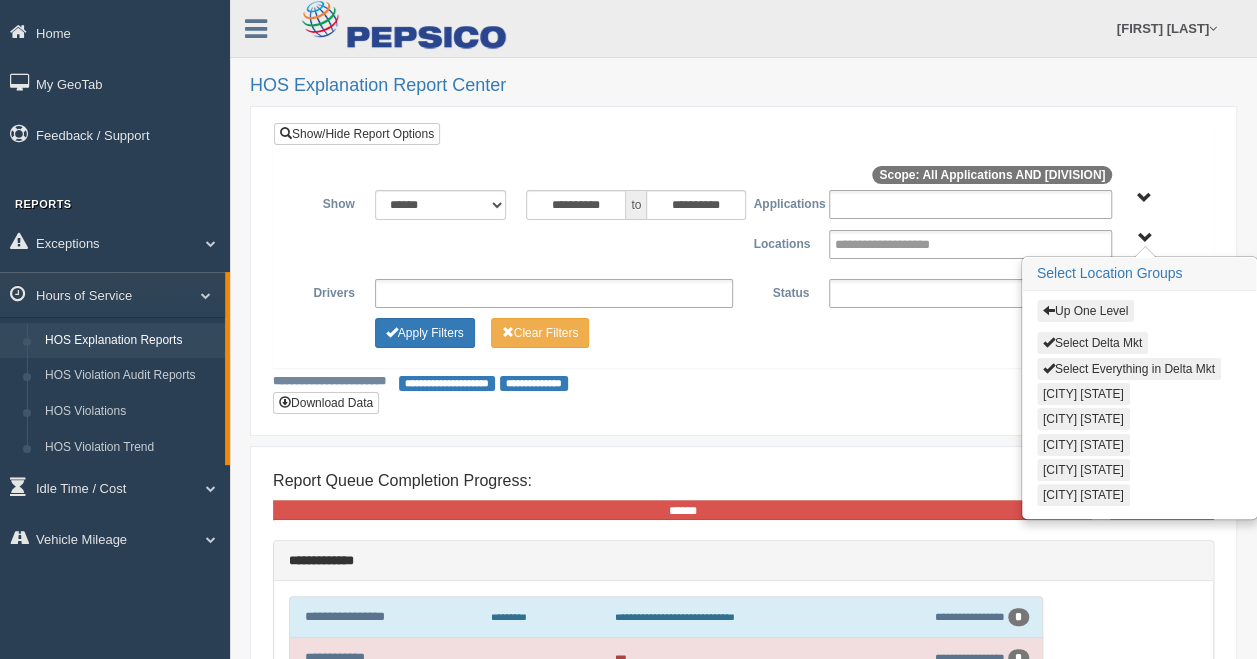 click on "Select Delta Mkt" at bounding box center (1092, 343) 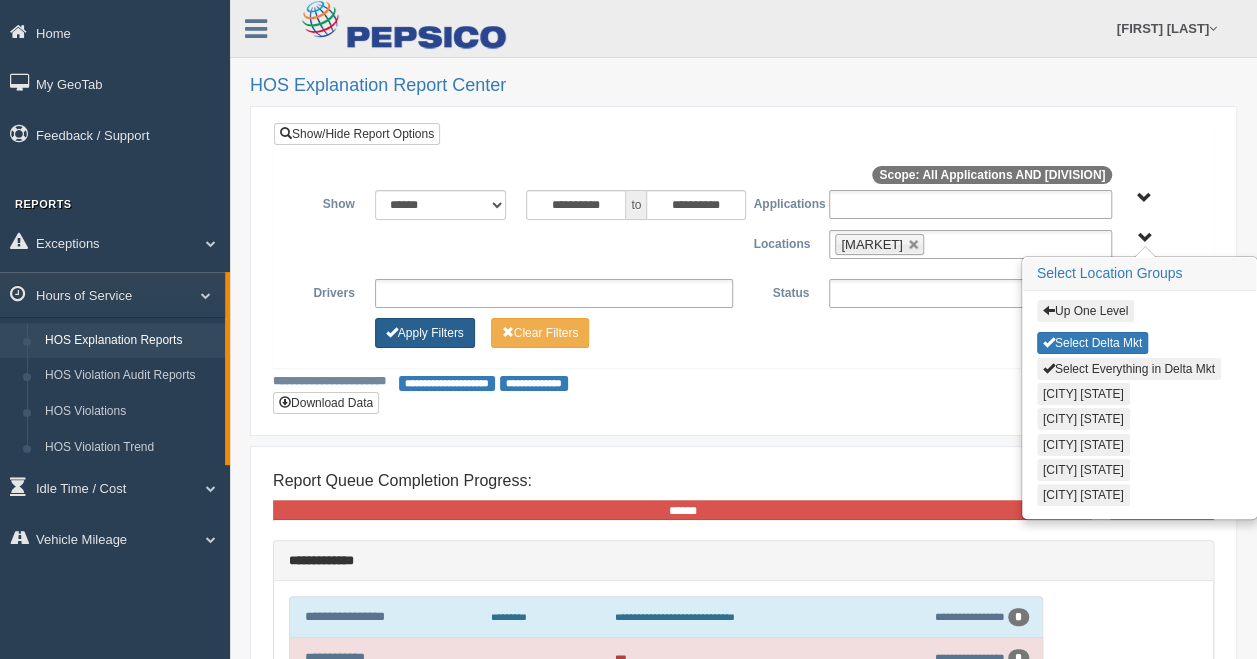 click on "Apply Filters" at bounding box center [425, 333] 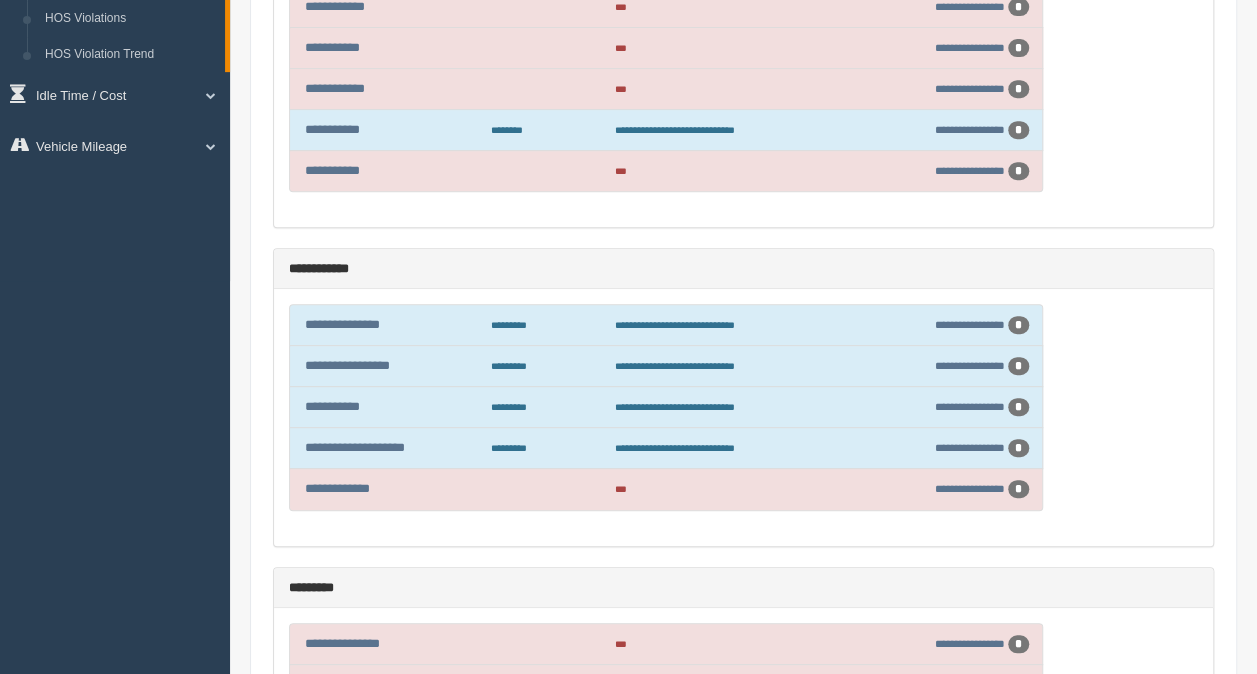 scroll, scrollTop: 400, scrollLeft: 0, axis: vertical 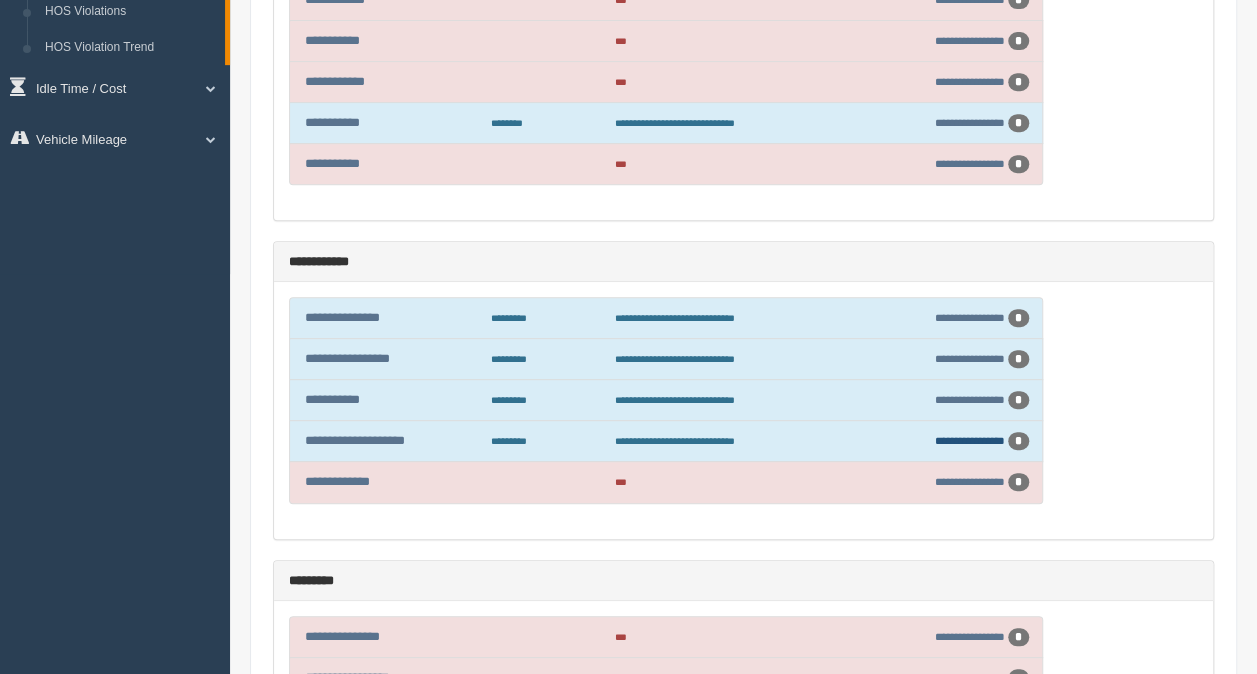 click on "**********" at bounding box center [970, 122] 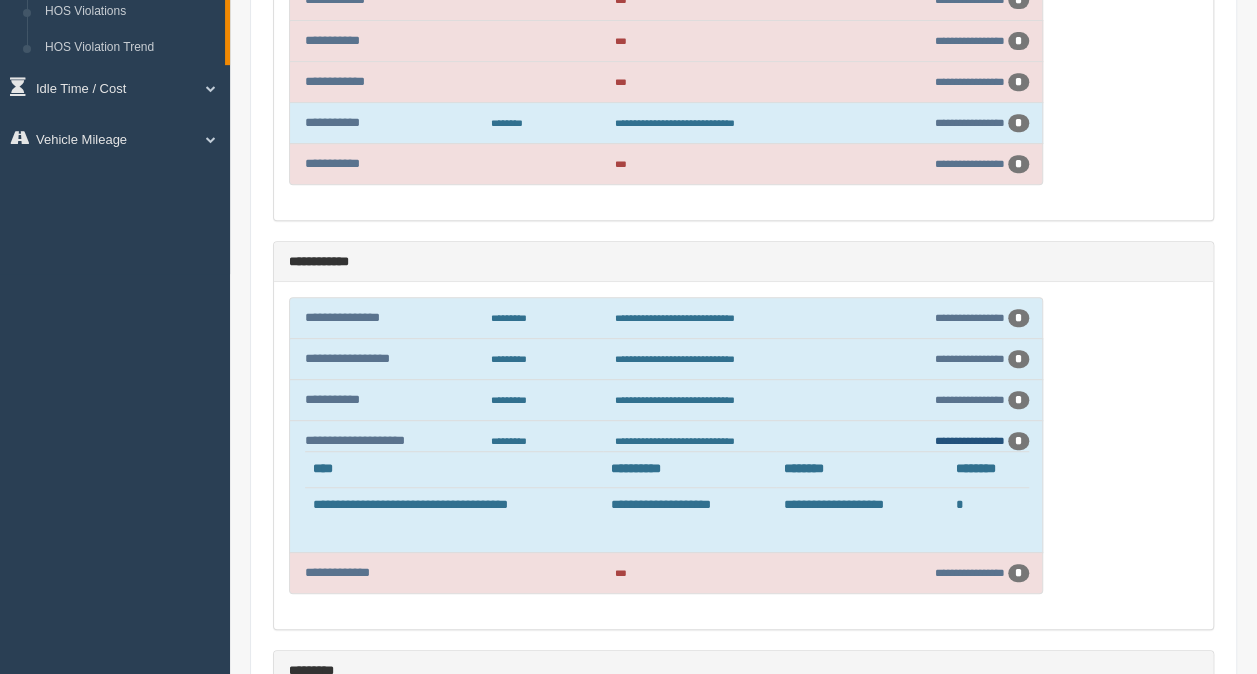 click on "**********" at bounding box center [970, 122] 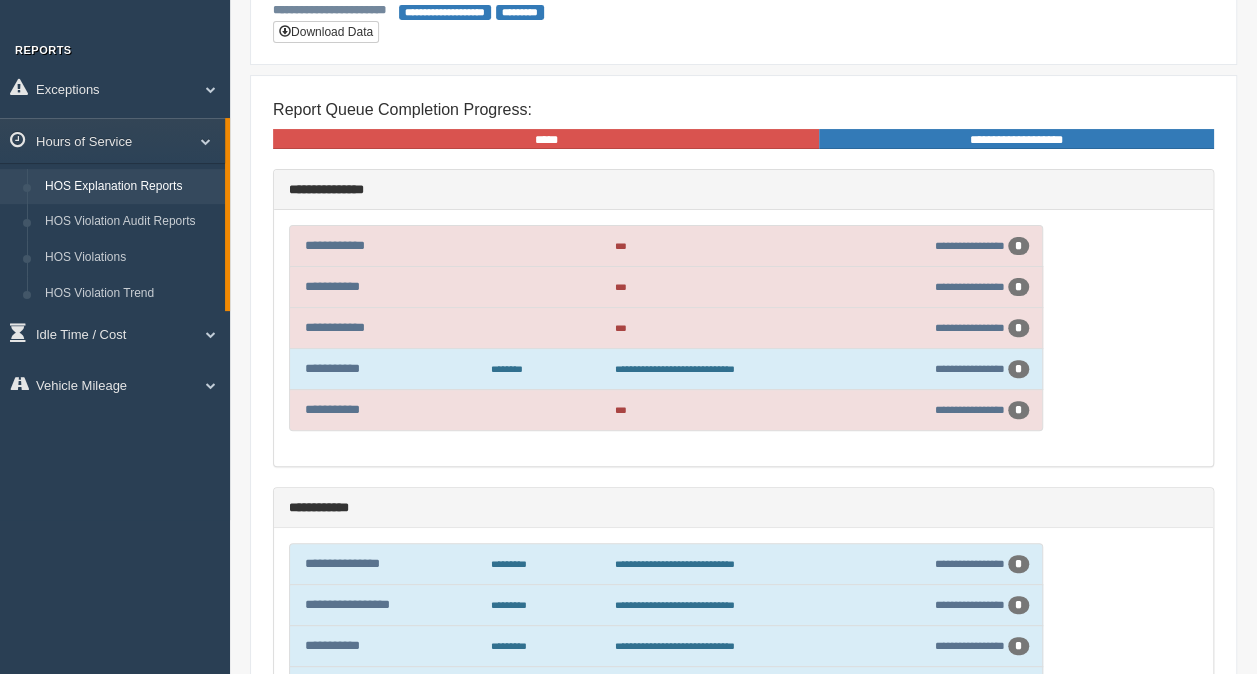 scroll, scrollTop: 200, scrollLeft: 0, axis: vertical 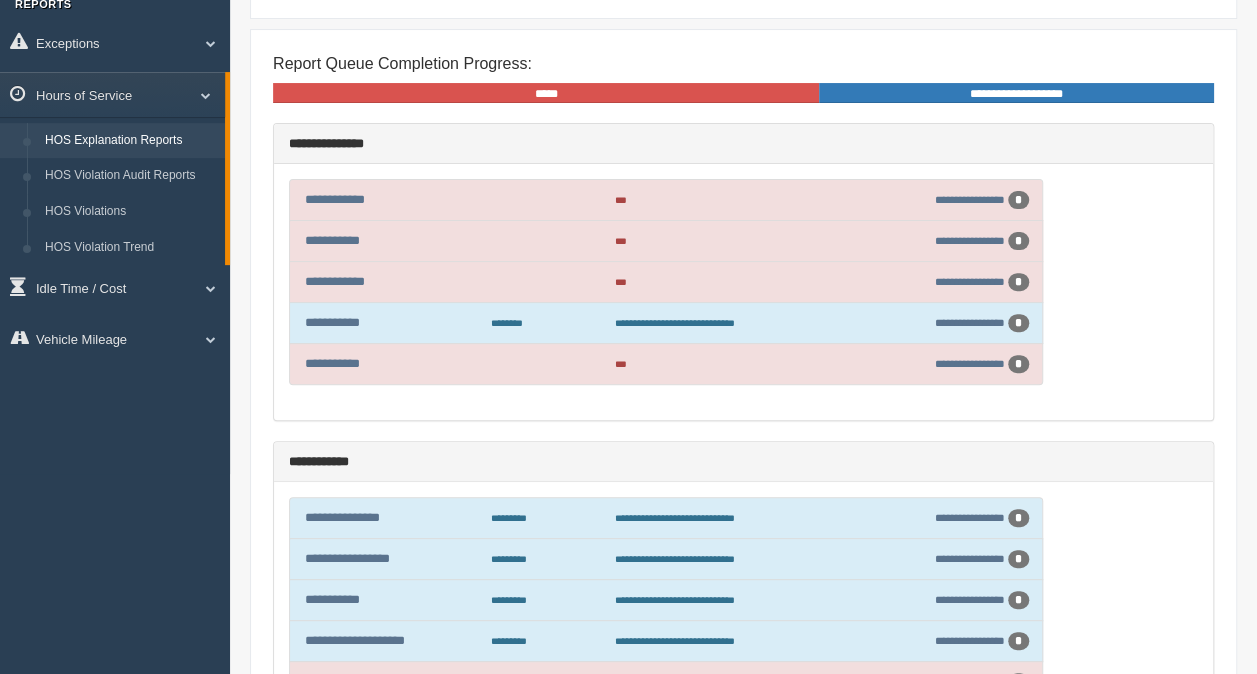 click on "**********" at bounding box center [743, 292] 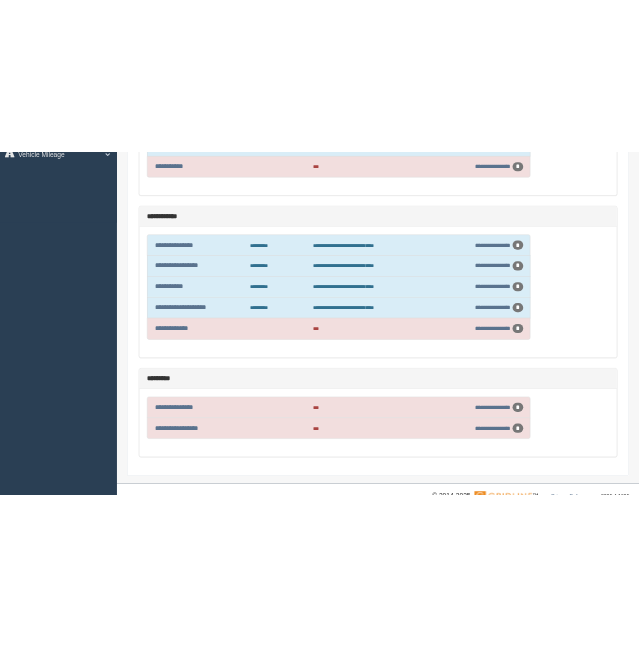 scroll, scrollTop: 568, scrollLeft: 0, axis: vertical 